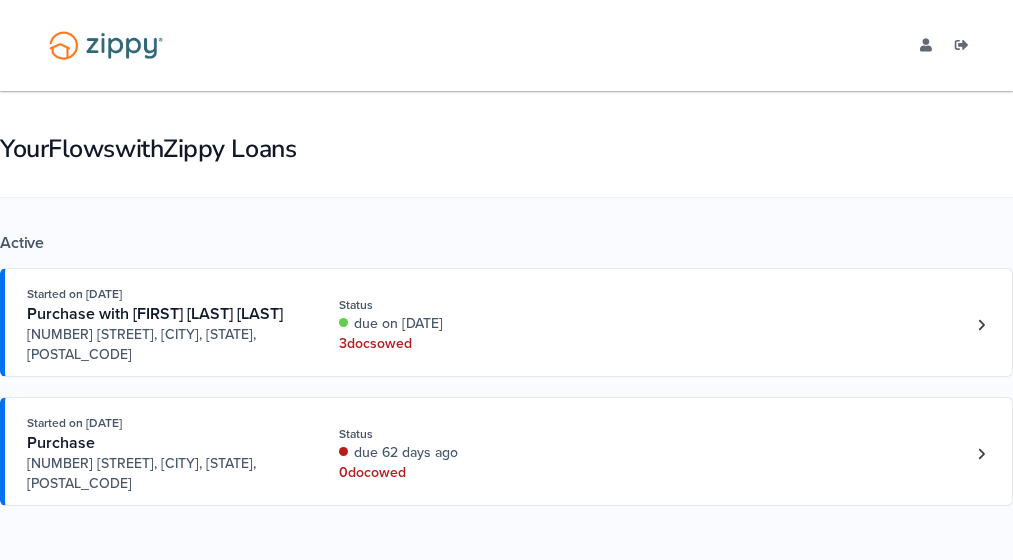 scroll, scrollTop: 0, scrollLeft: 0, axis: both 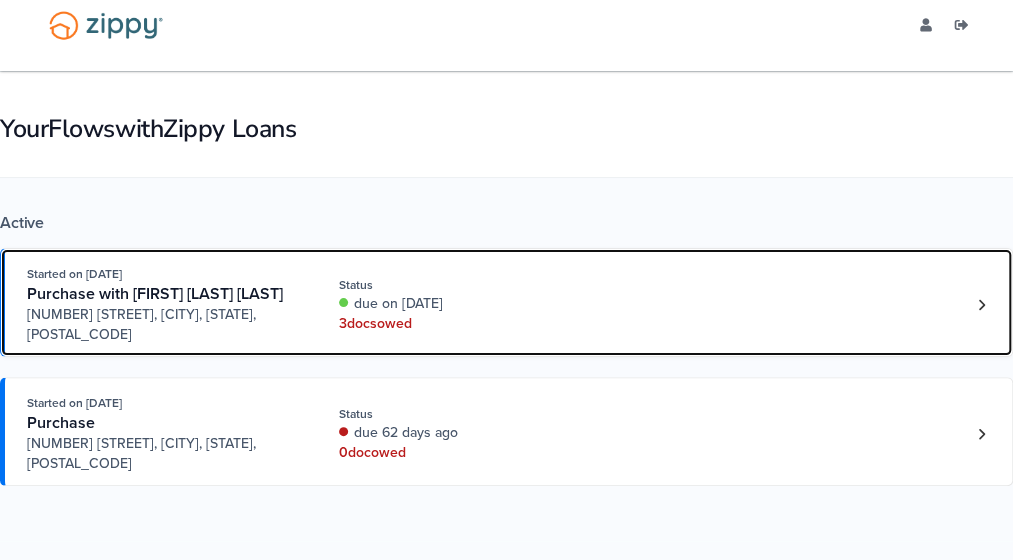 click on "3  doc s  owed" at bounding box center (456, 324) 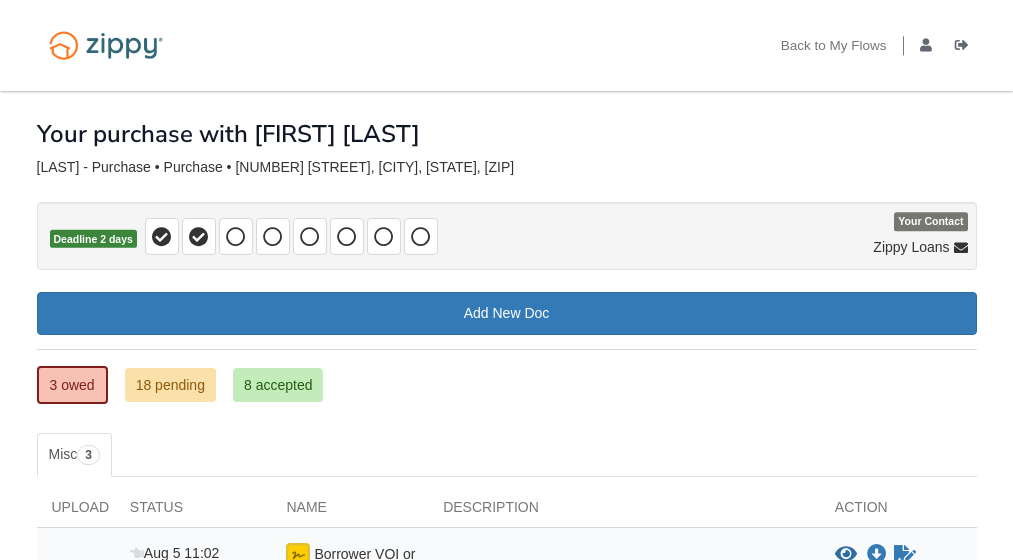 scroll, scrollTop: 0, scrollLeft: 0, axis: both 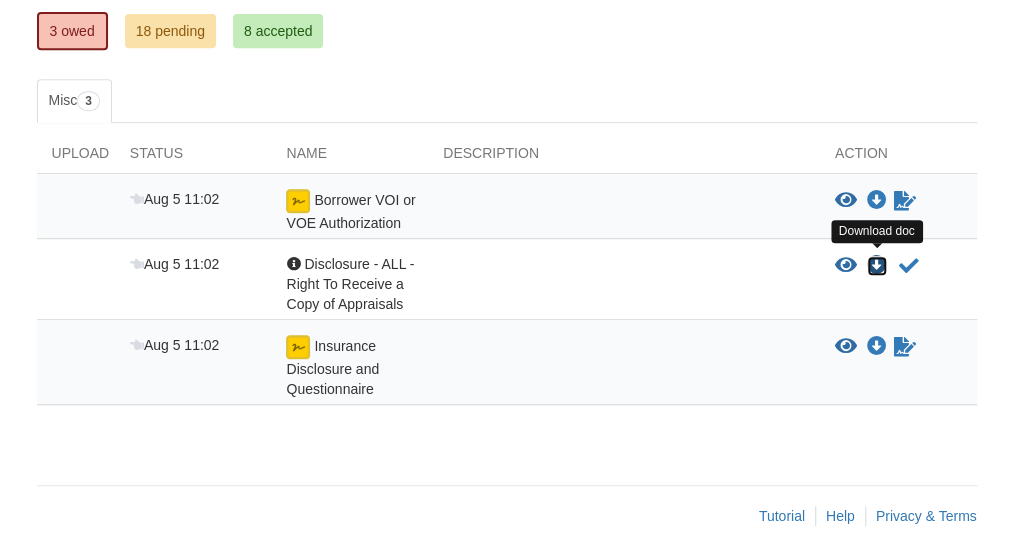 click at bounding box center (877, 266) 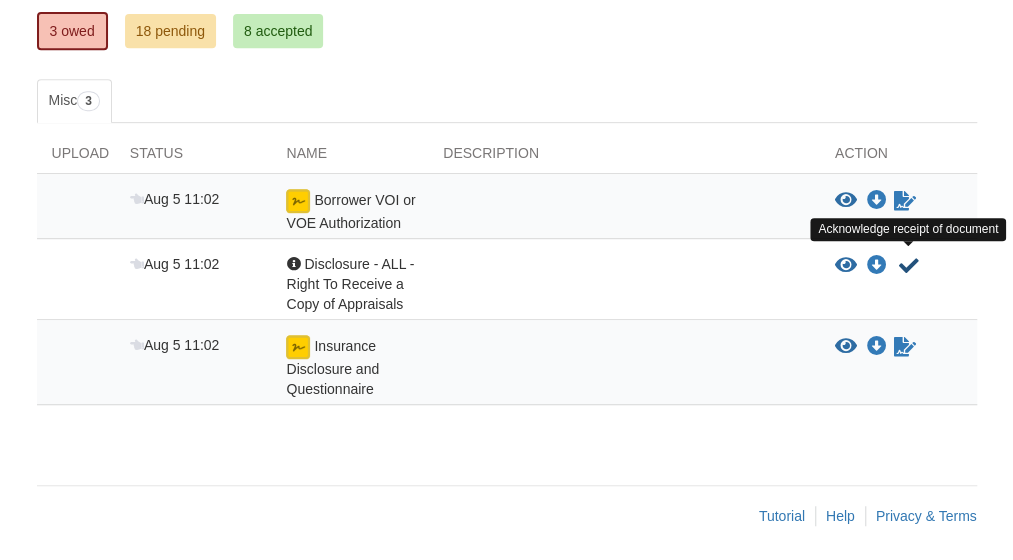 click at bounding box center (909, 266) 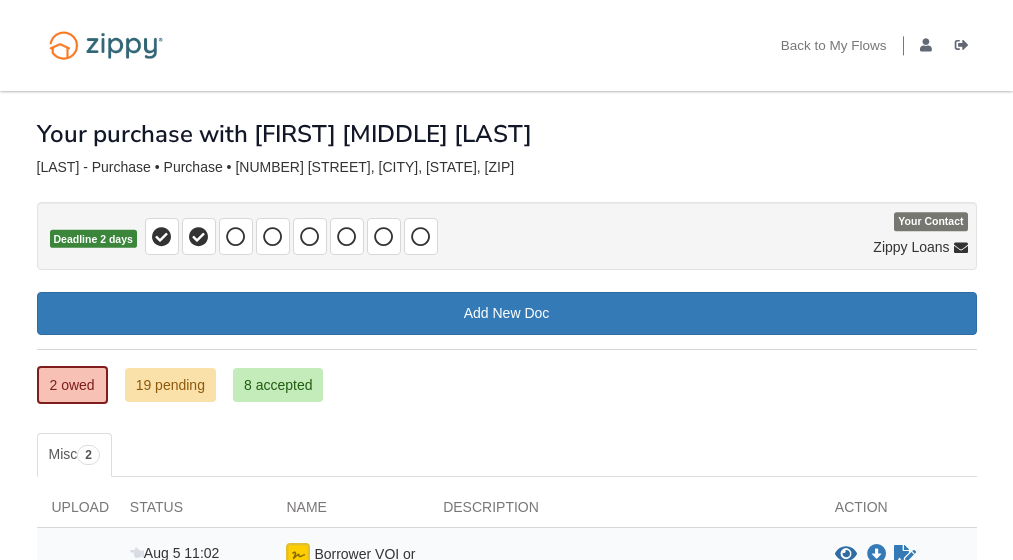 scroll, scrollTop: 0, scrollLeft: 0, axis: both 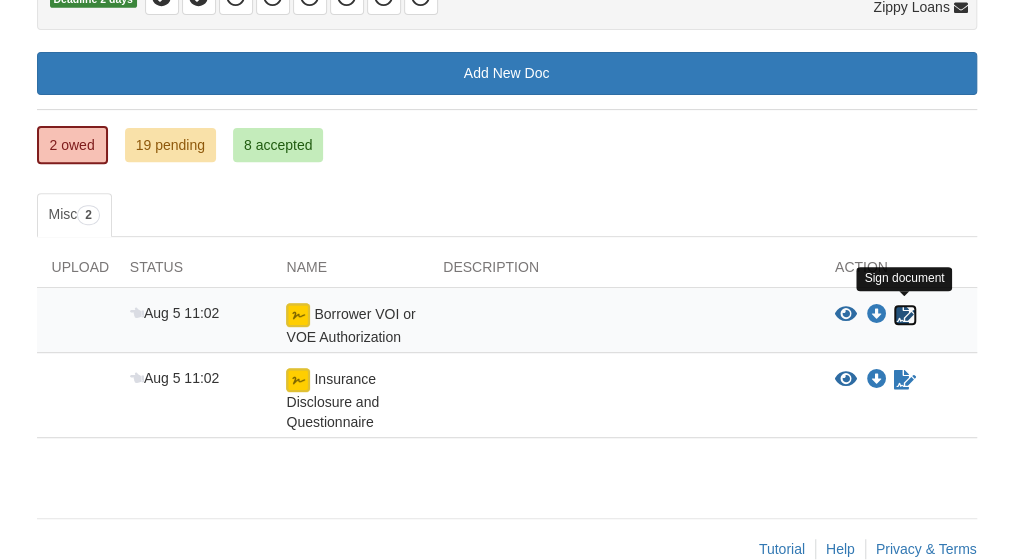click at bounding box center (905, 315) 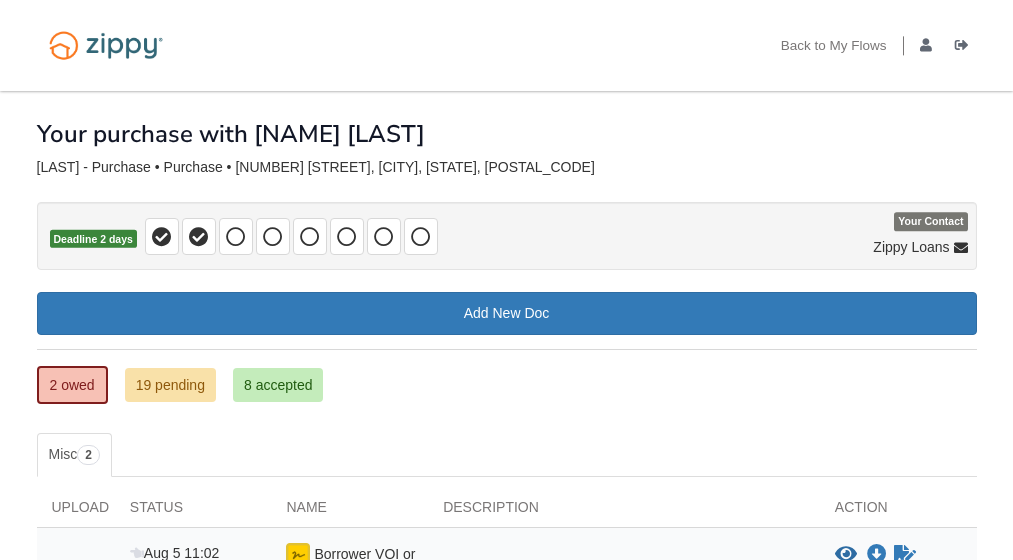 scroll, scrollTop: 0, scrollLeft: 0, axis: both 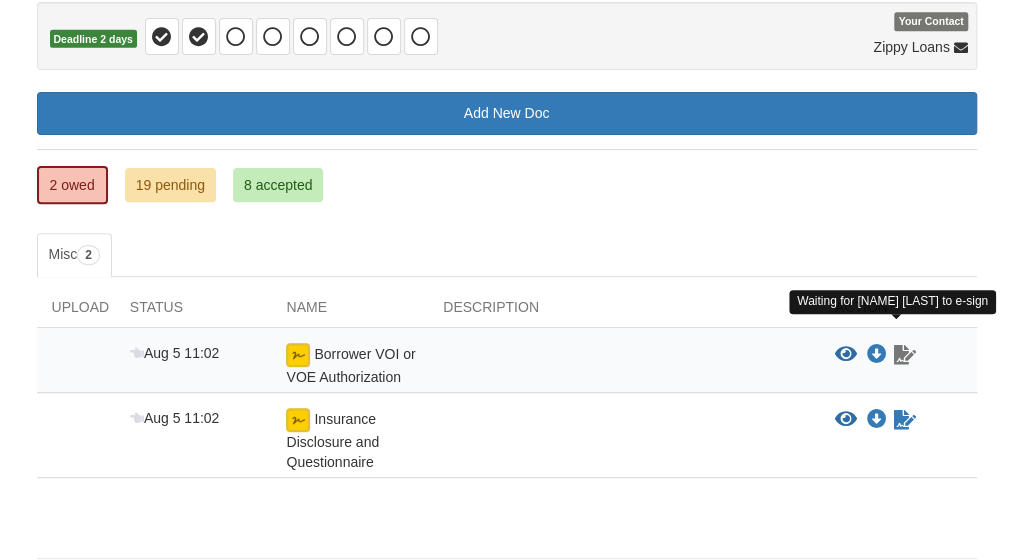 click at bounding box center (905, 355) 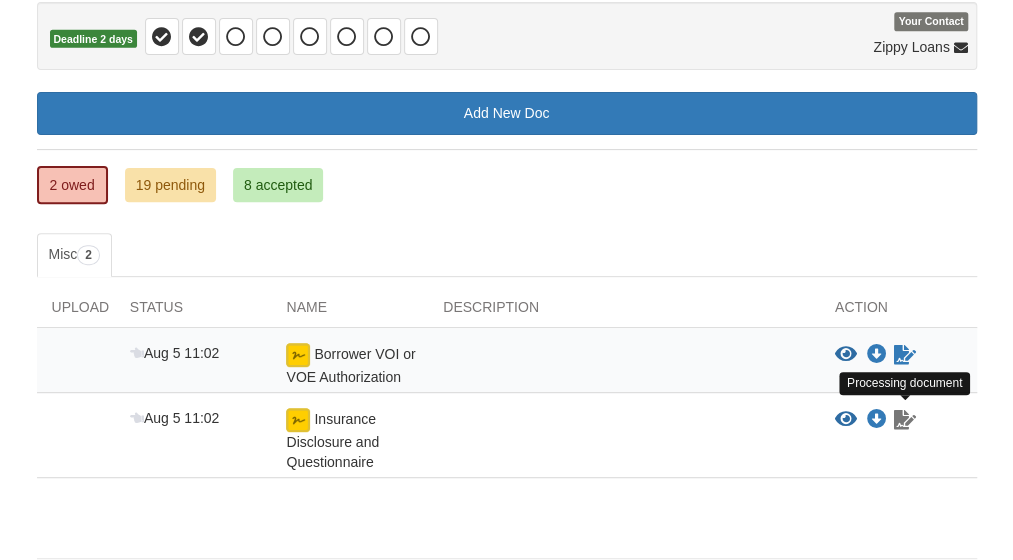 click at bounding box center [905, 420] 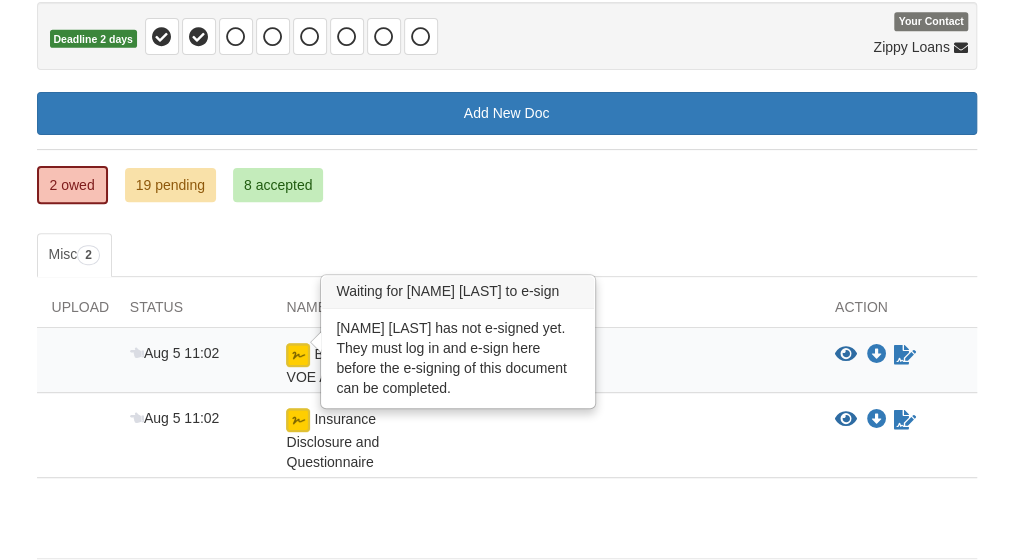 click at bounding box center [298, 355] 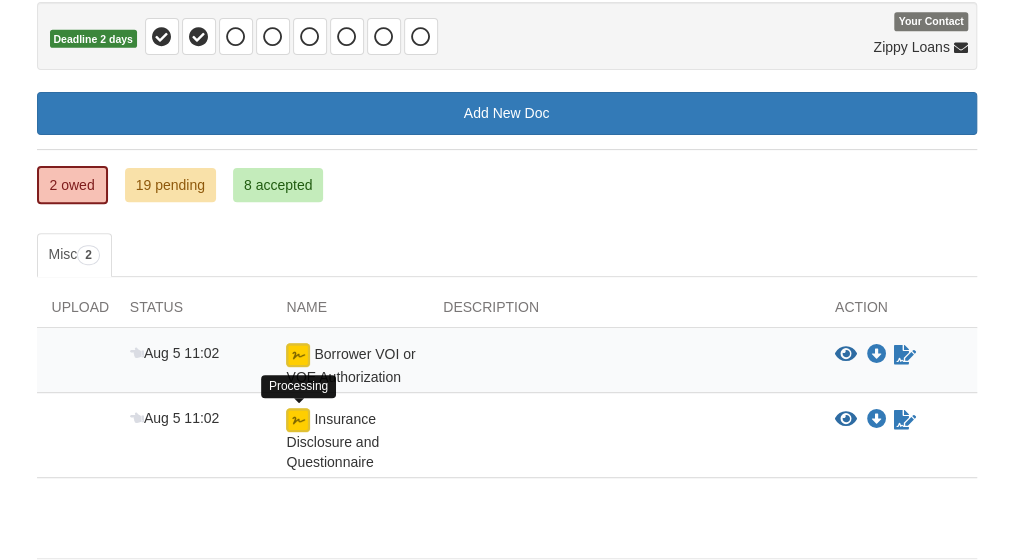 click at bounding box center (298, 420) 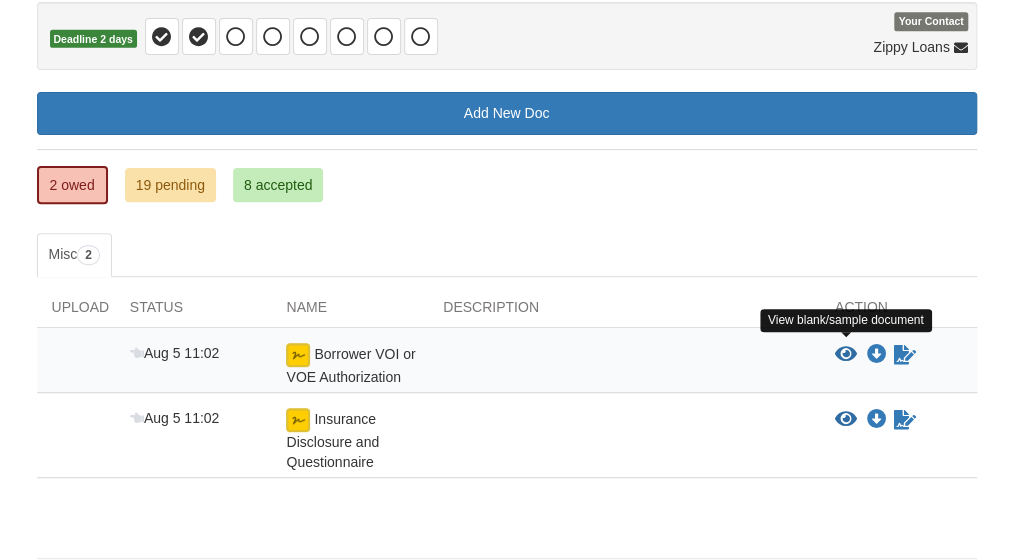 click at bounding box center (846, 355) 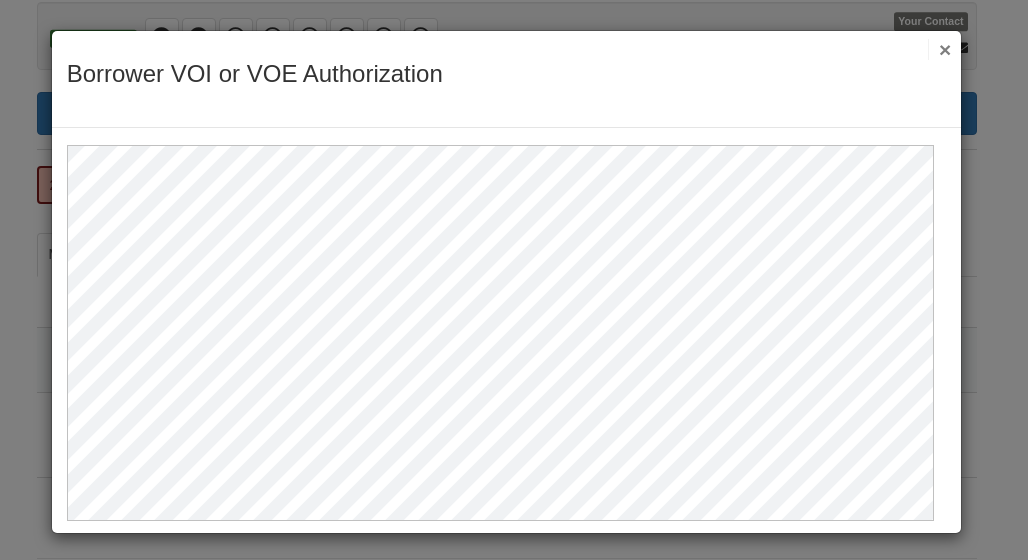 click on "×" at bounding box center (939, 49) 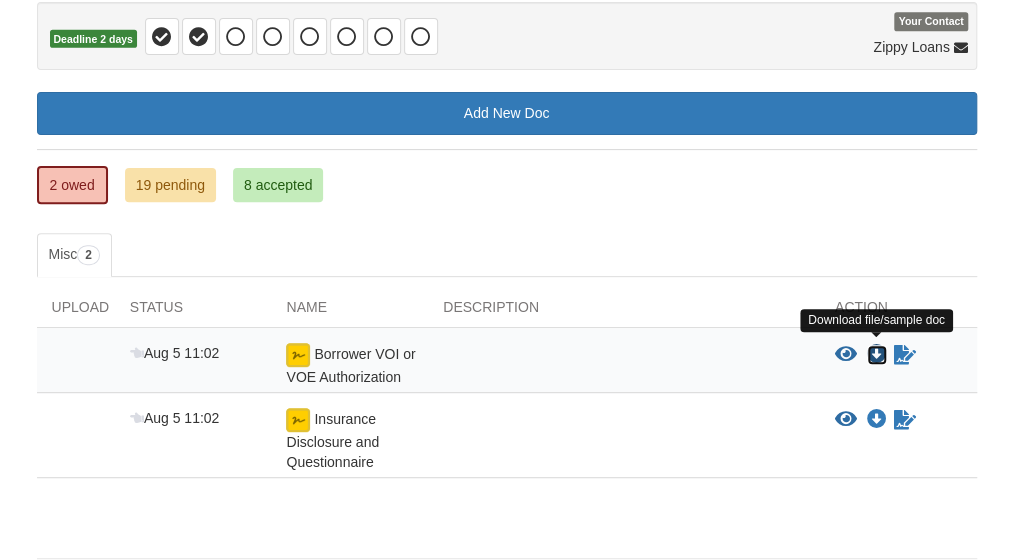 click at bounding box center (877, 355) 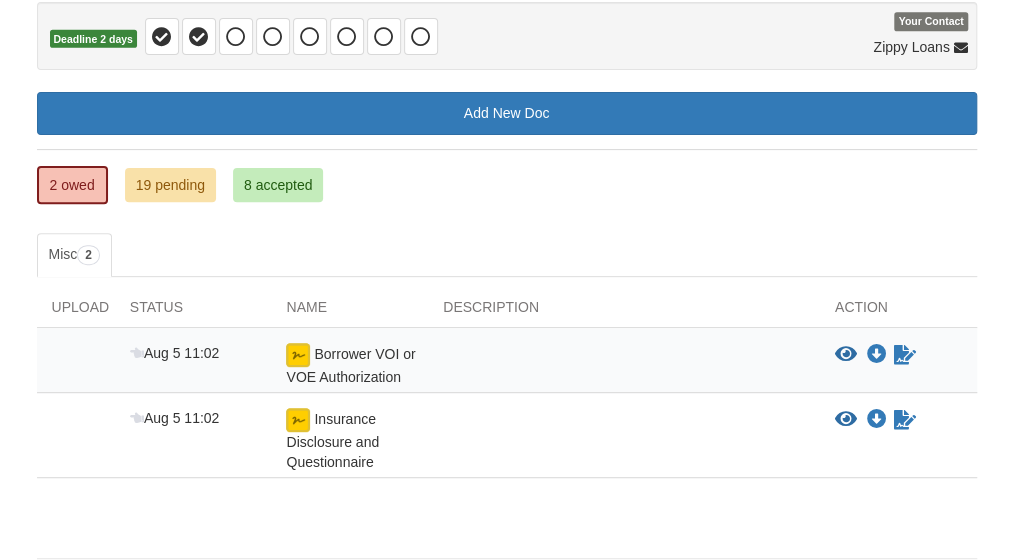 click on "Misc
2" at bounding box center (507, 255) 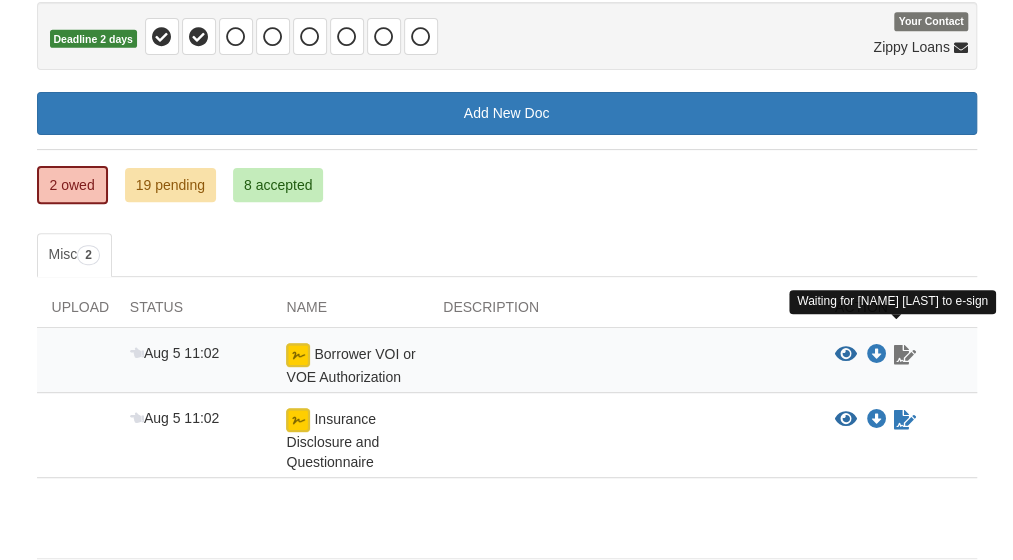 click at bounding box center [905, 355] 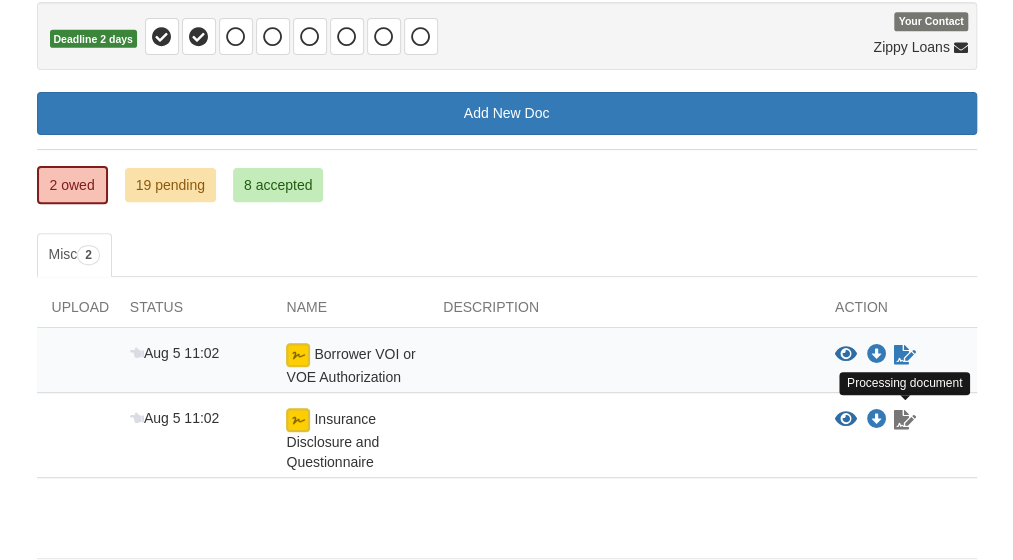 click at bounding box center (905, 420) 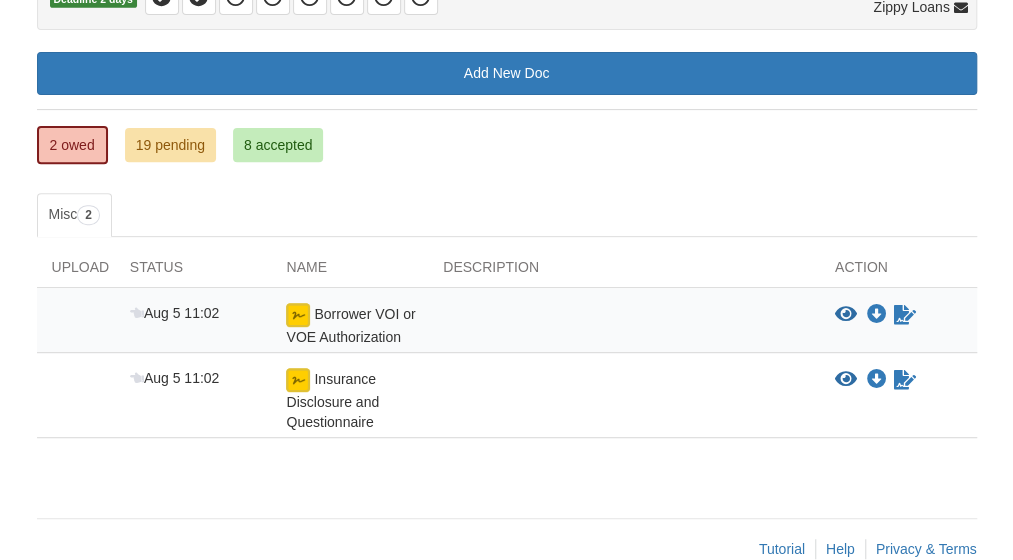 scroll, scrollTop: 273, scrollLeft: 0, axis: vertical 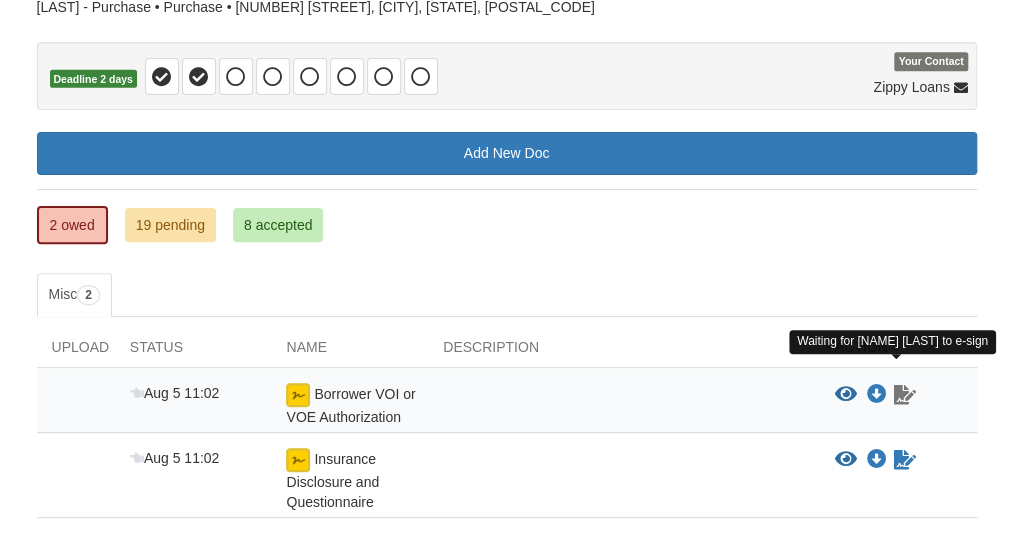 click at bounding box center [905, 395] 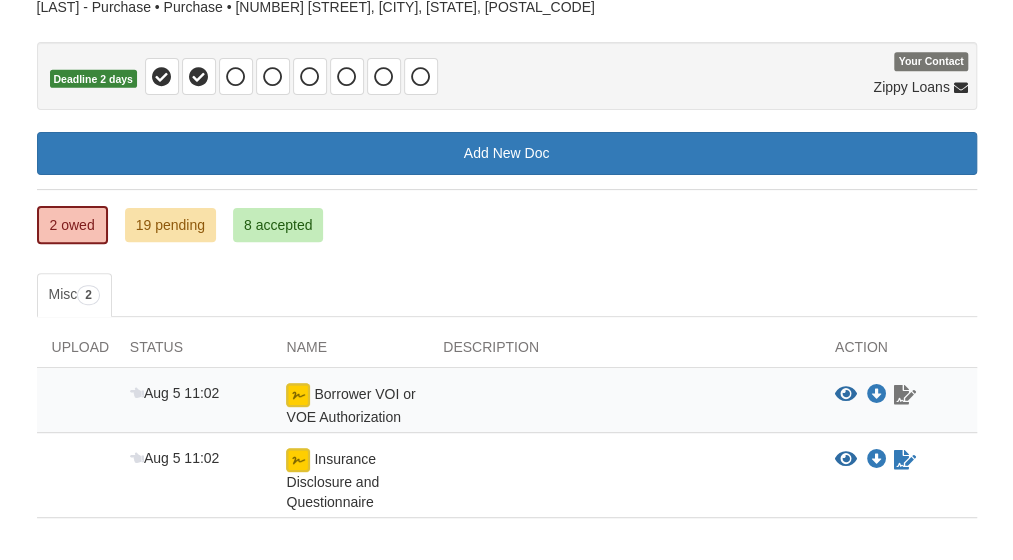 click at bounding box center [905, 395] 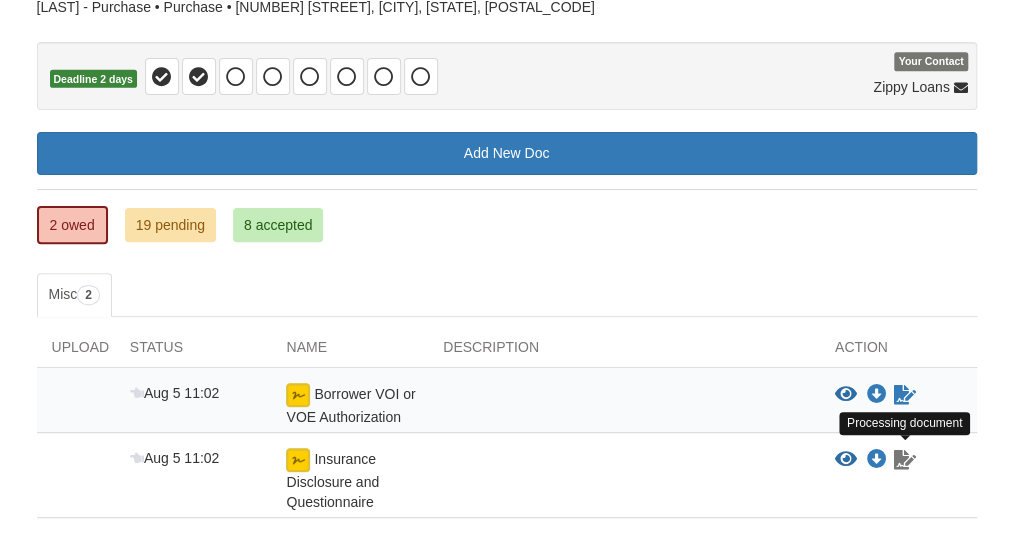click at bounding box center (905, 460) 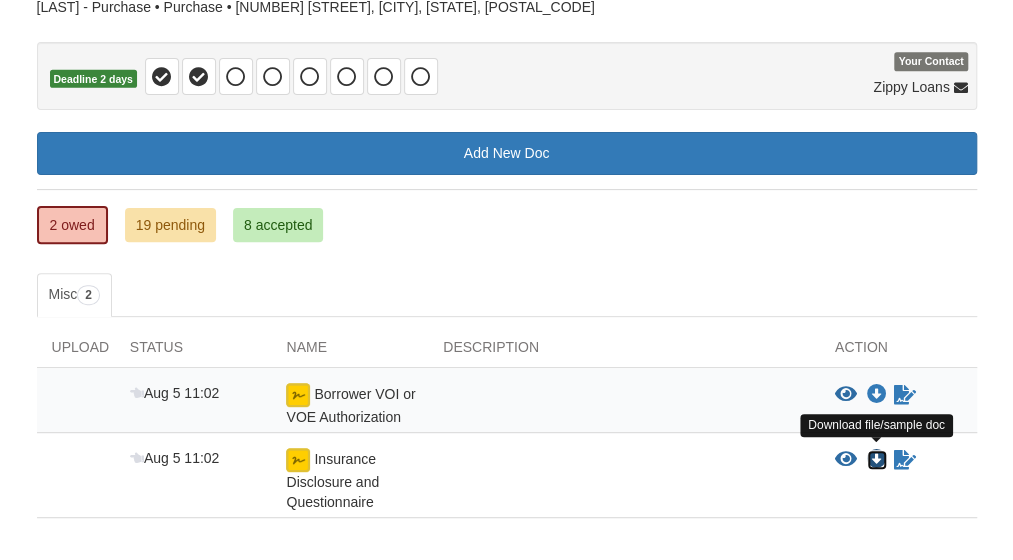 click at bounding box center [877, 460] 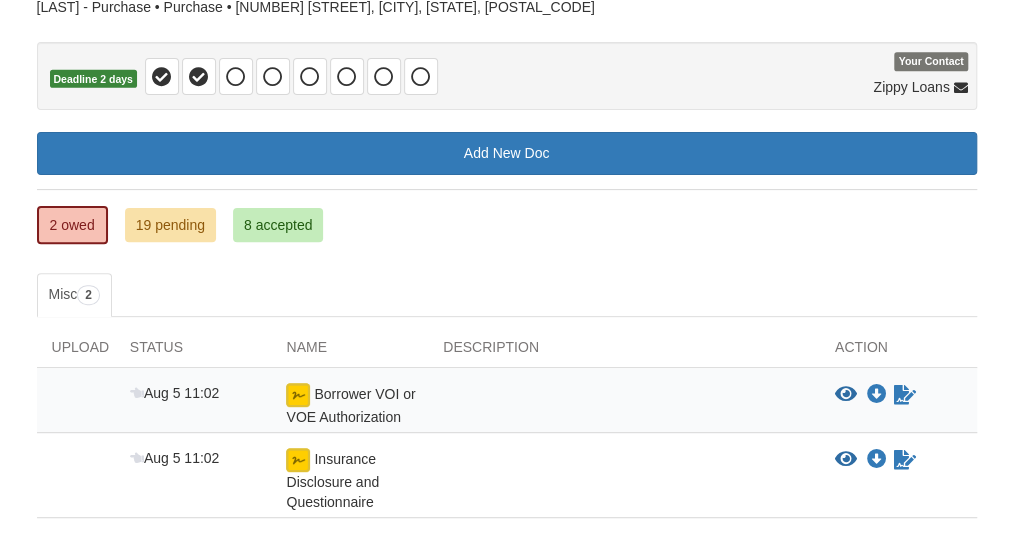 click on "Misc
2" at bounding box center (507, 295) 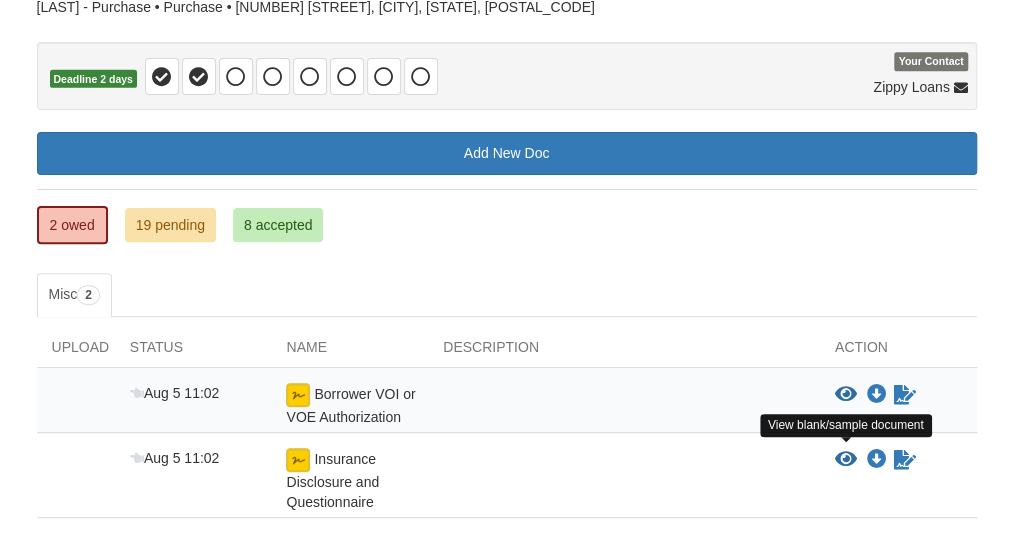 click at bounding box center (846, 460) 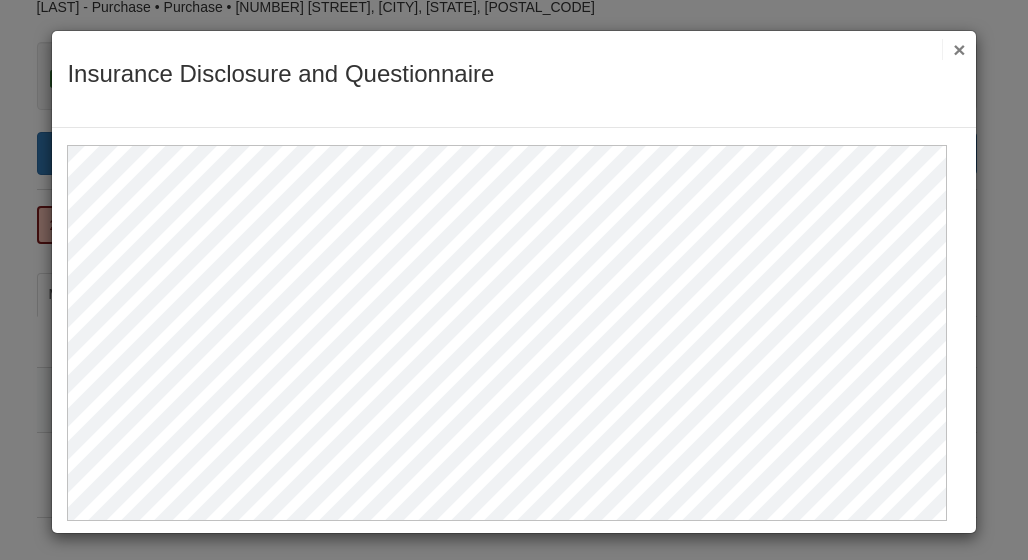 click on "×" at bounding box center (953, 49) 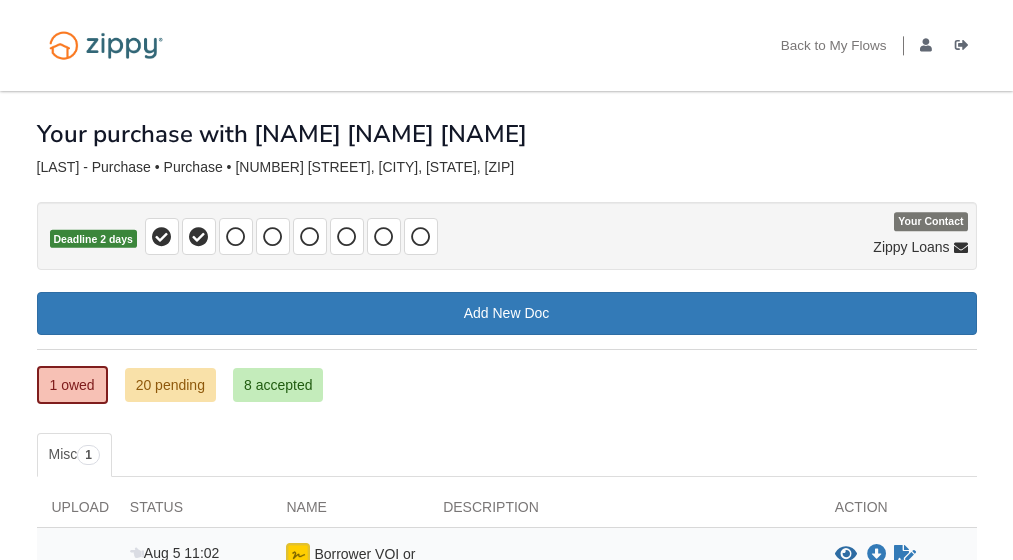 scroll, scrollTop: 0, scrollLeft: 0, axis: both 